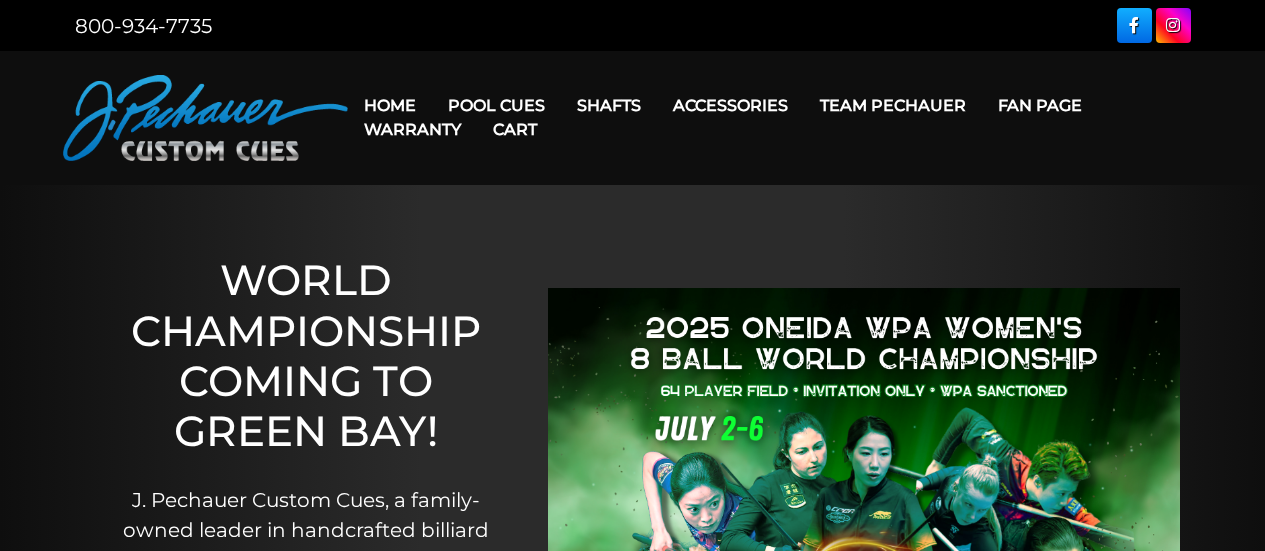 scroll, scrollTop: 0, scrollLeft: 0, axis: both 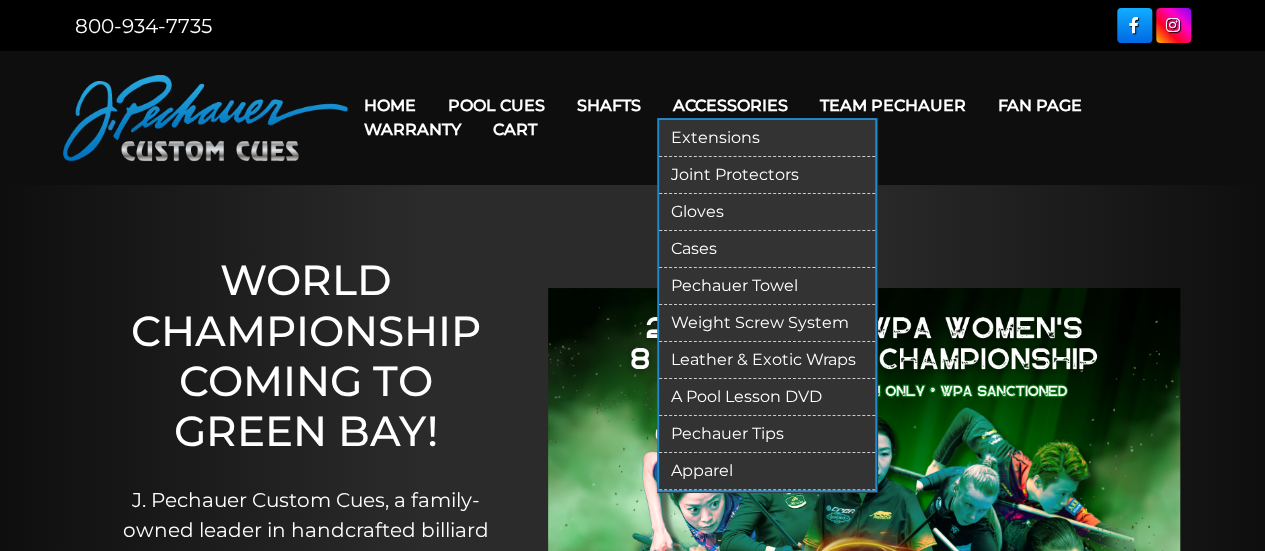 click on "Accessories" at bounding box center (730, 105) 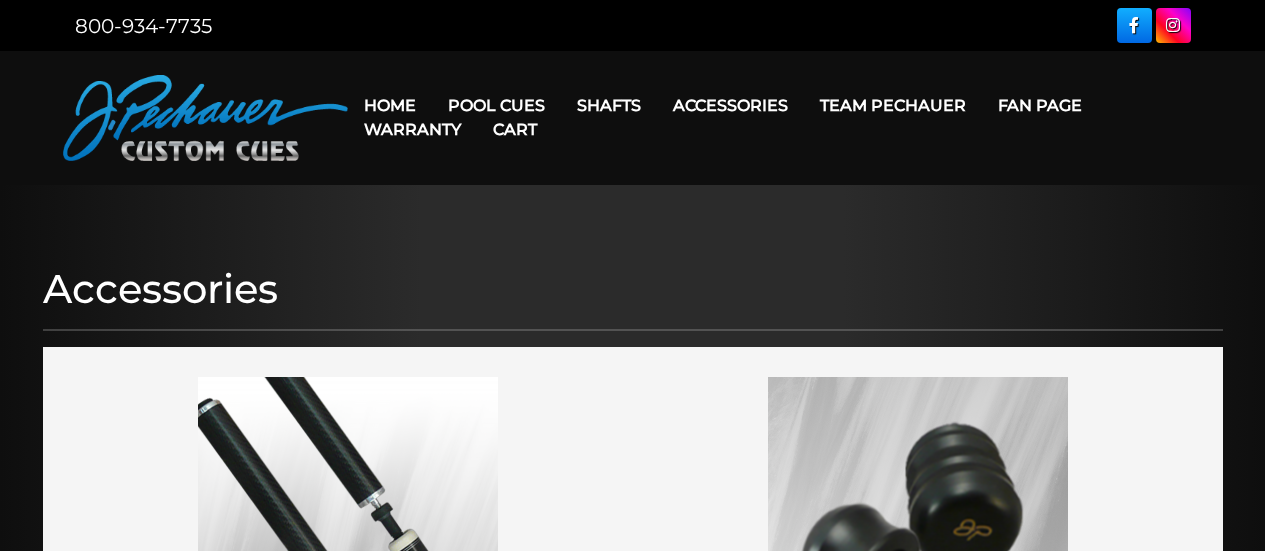 scroll, scrollTop: 0, scrollLeft: 0, axis: both 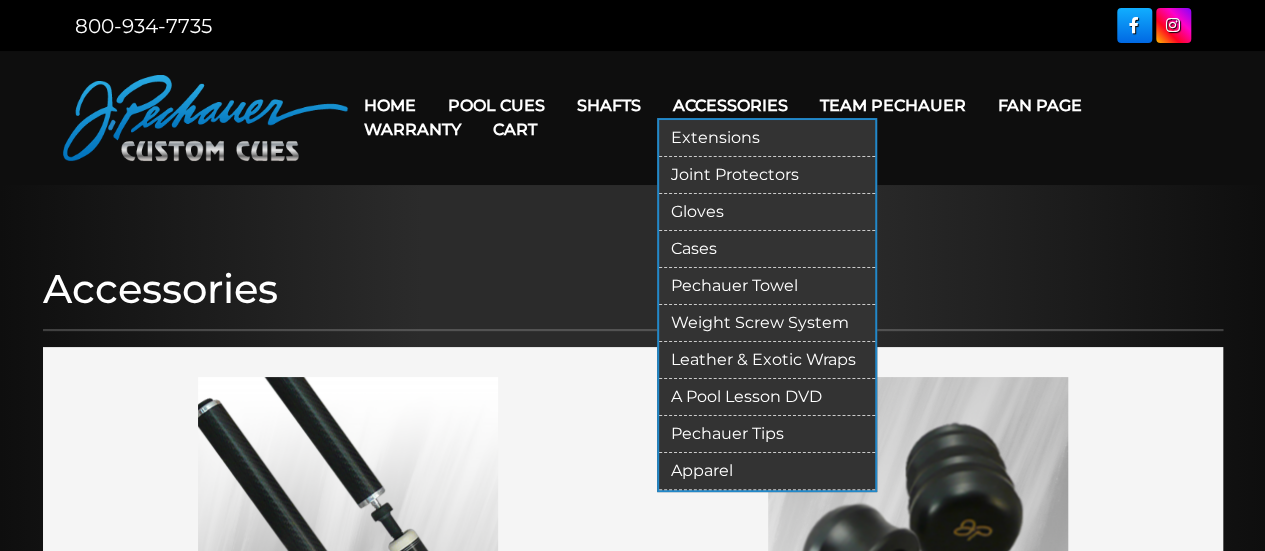 click on "Accessories" at bounding box center (730, 105) 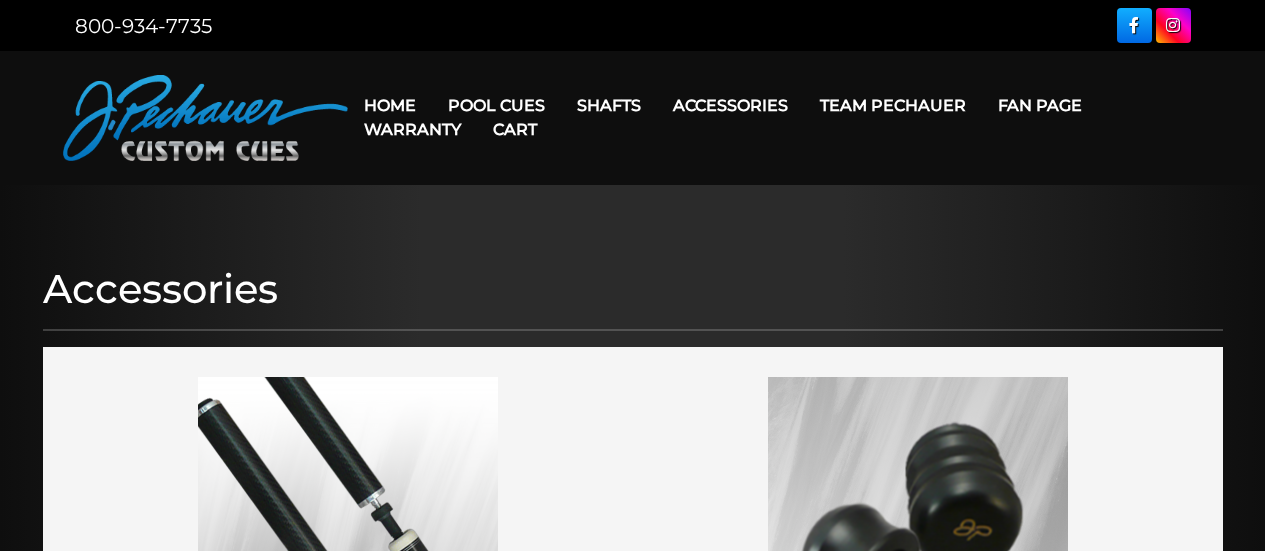 scroll, scrollTop: 0, scrollLeft: 0, axis: both 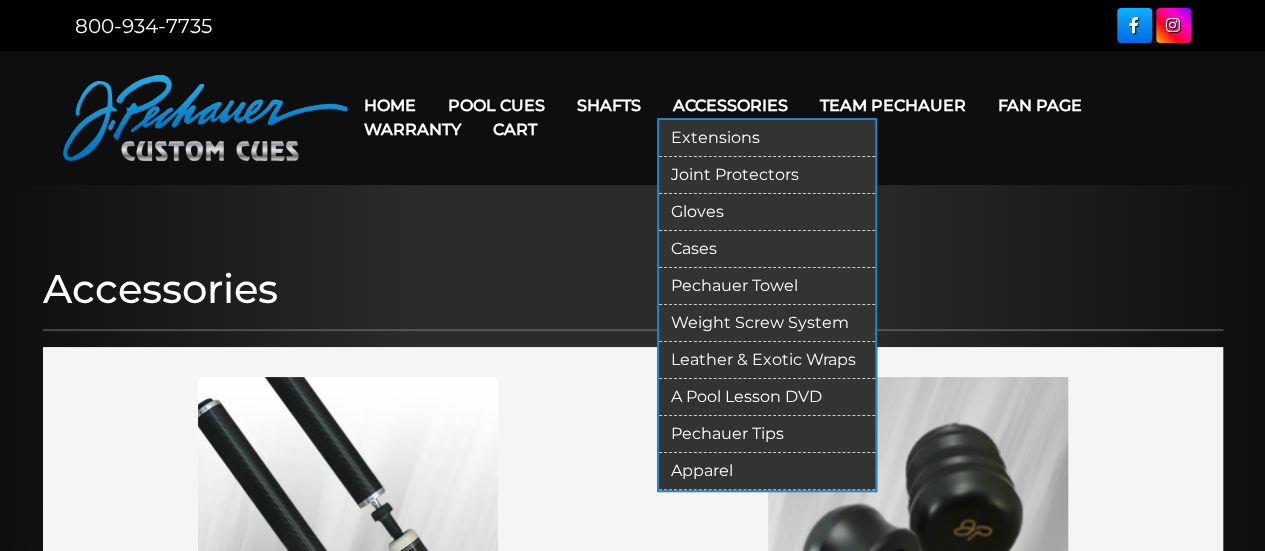 click on "Accessories" at bounding box center [730, 105] 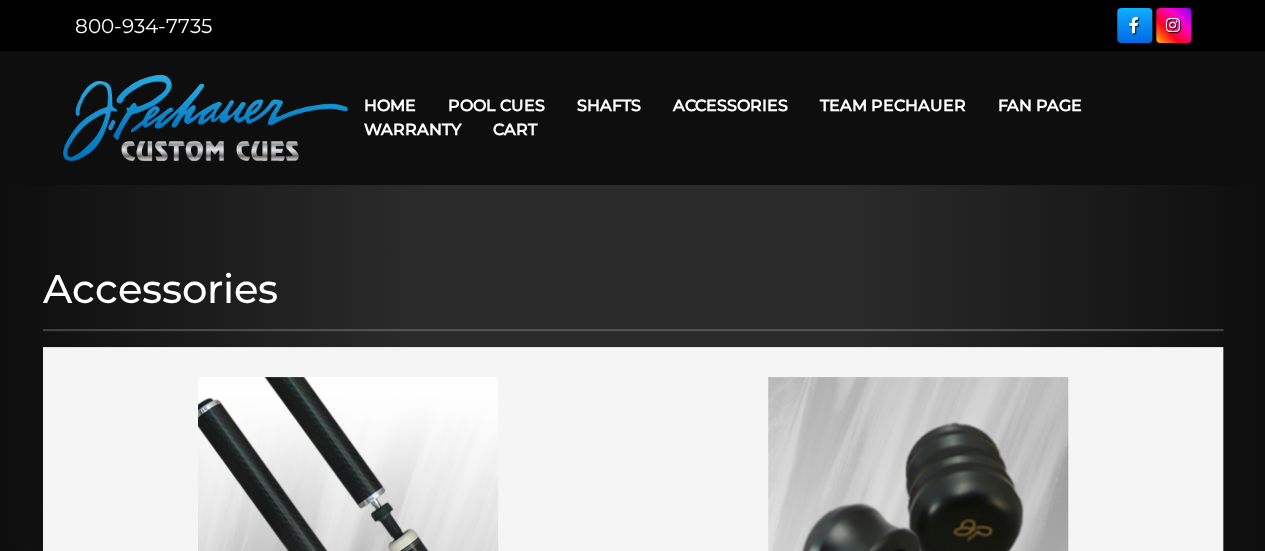 scroll, scrollTop: 8, scrollLeft: 0, axis: vertical 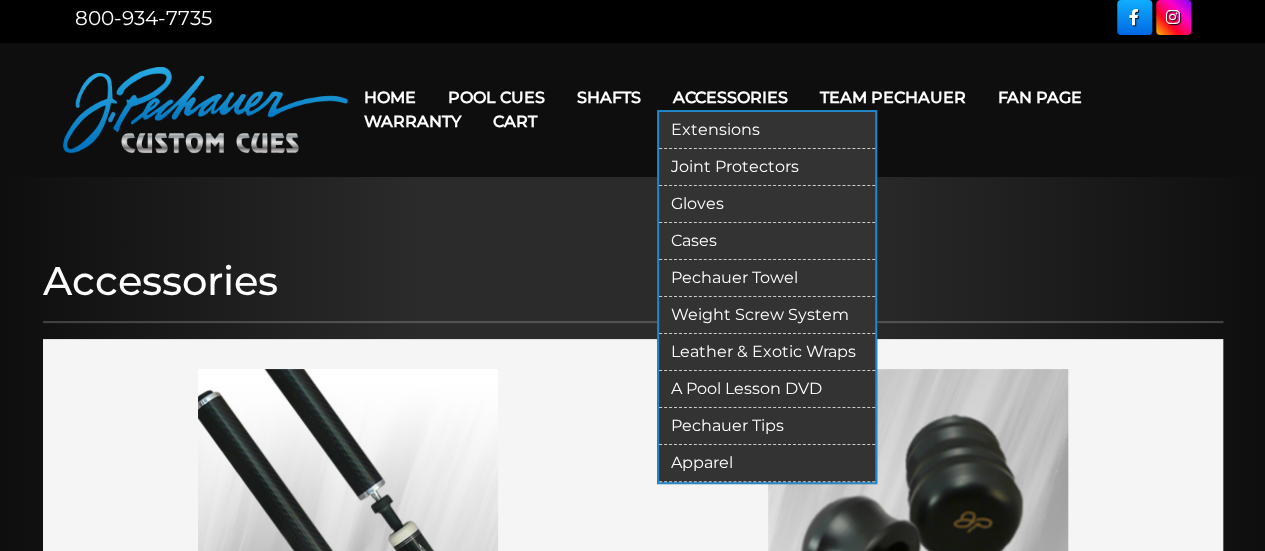 click on "Weight Screw System" at bounding box center (767, 315) 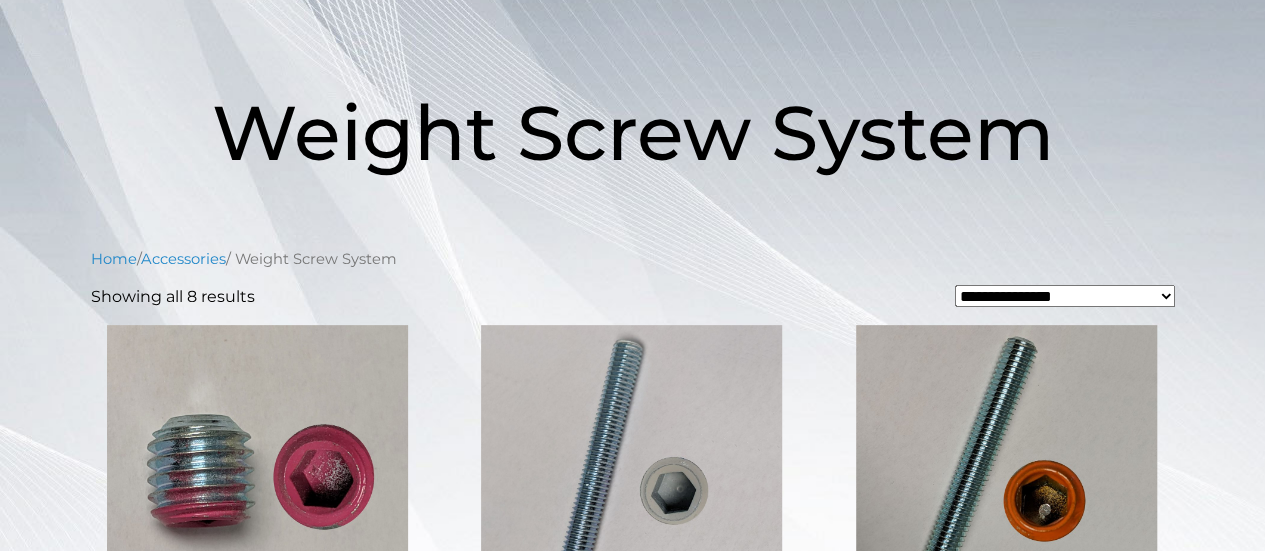 scroll, scrollTop: 234, scrollLeft: 0, axis: vertical 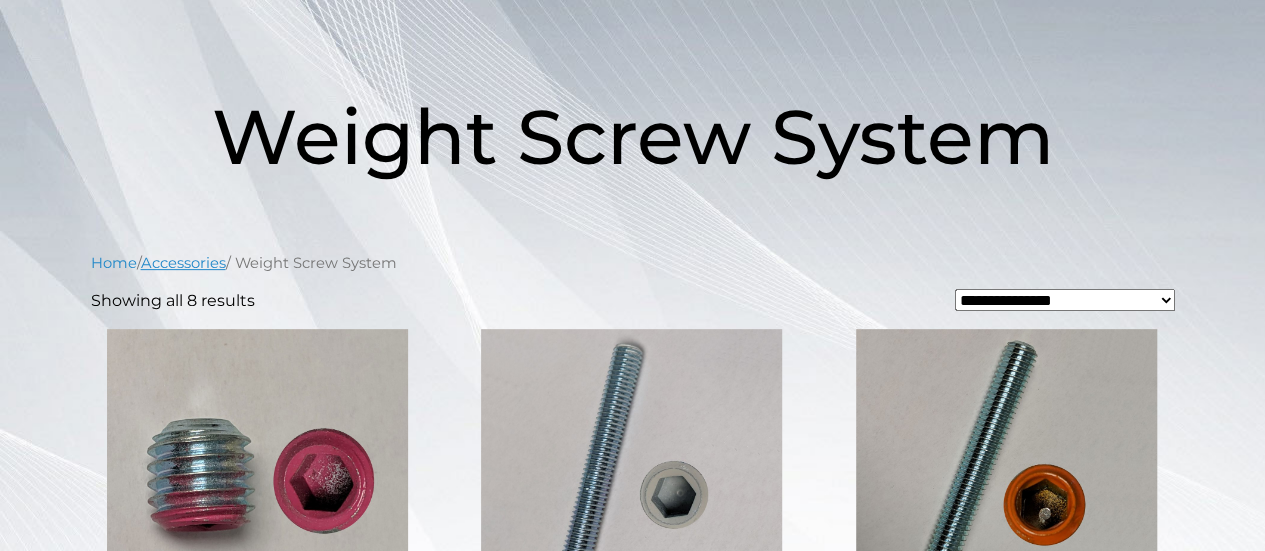 click on "Accessories" at bounding box center [183, 263] 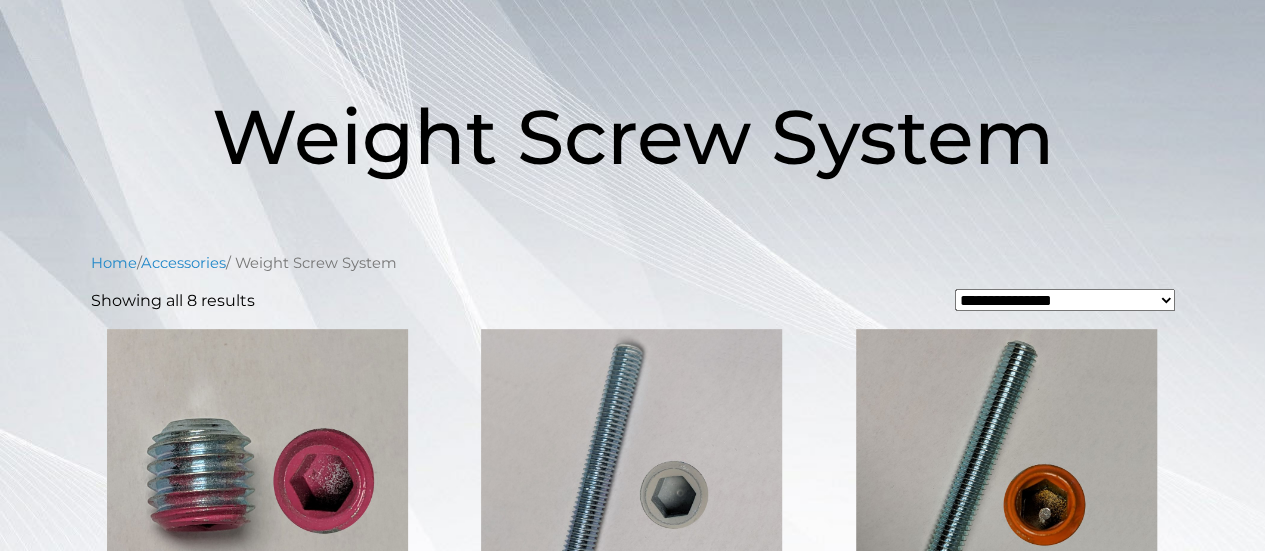 click on "**********" at bounding box center (1064, 300) 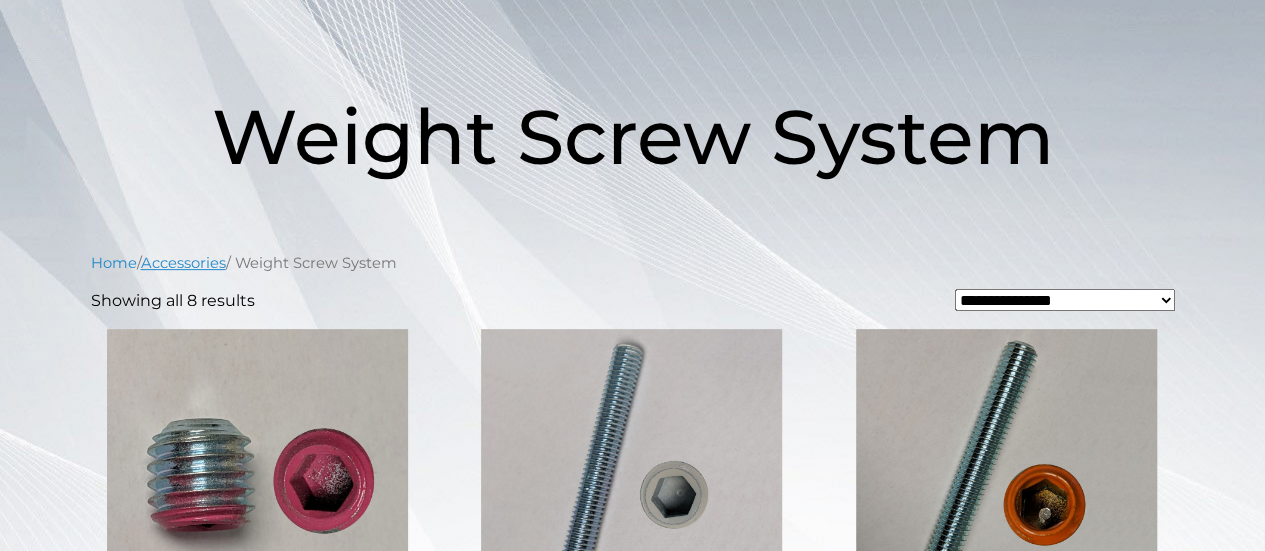click on "Accessories" at bounding box center (183, 263) 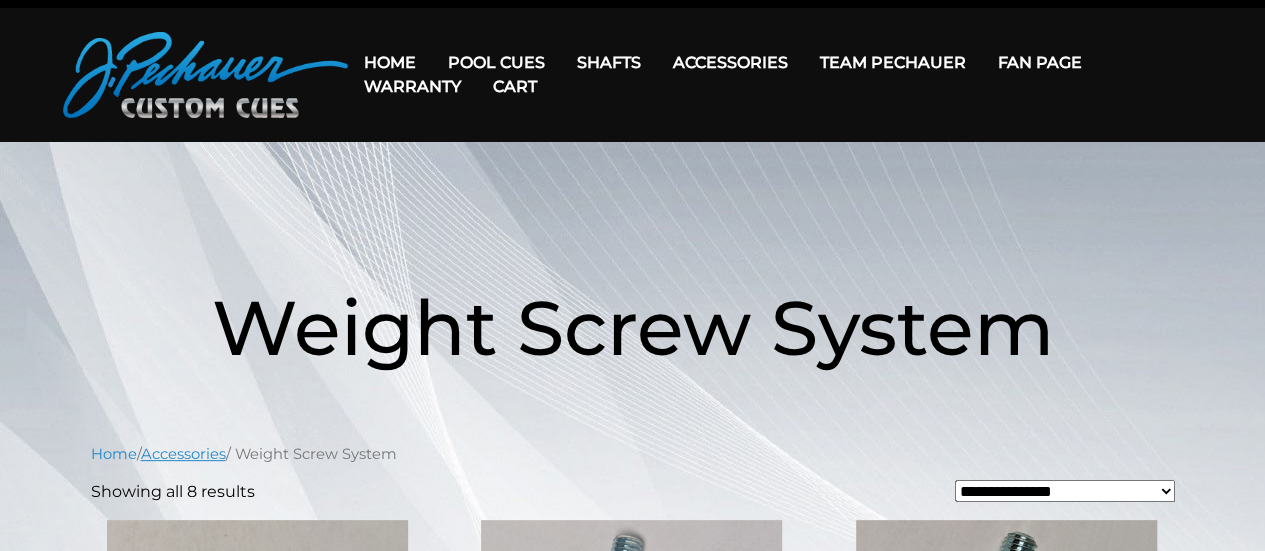 scroll, scrollTop: 0, scrollLeft: 0, axis: both 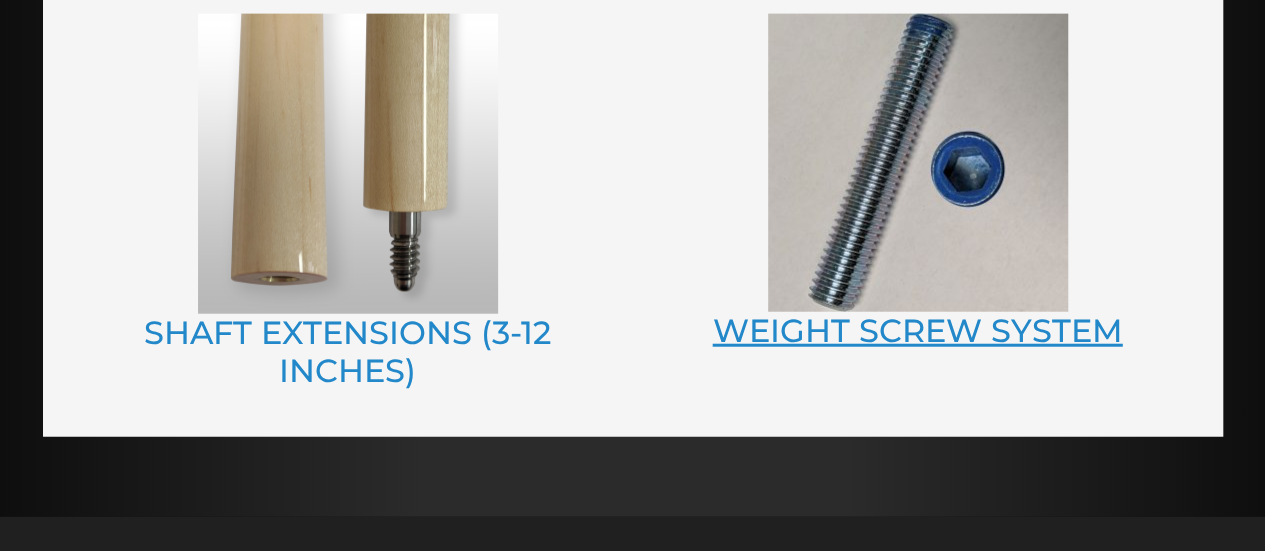 click on "WEIGHT SCREW SYSTEM" at bounding box center [918, 330] 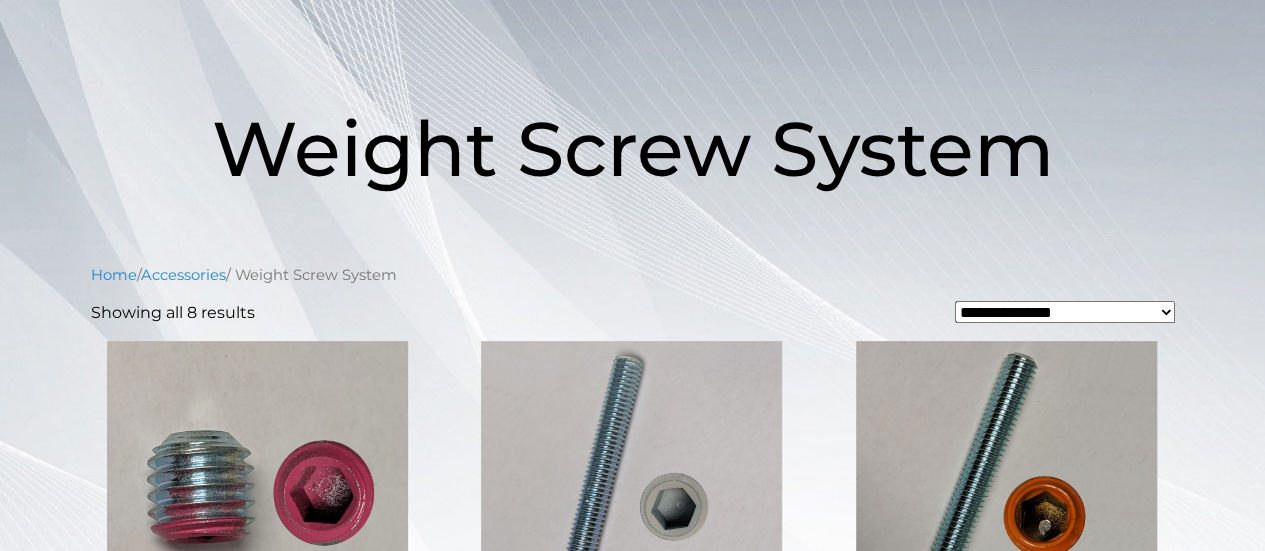 scroll, scrollTop: 0, scrollLeft: 0, axis: both 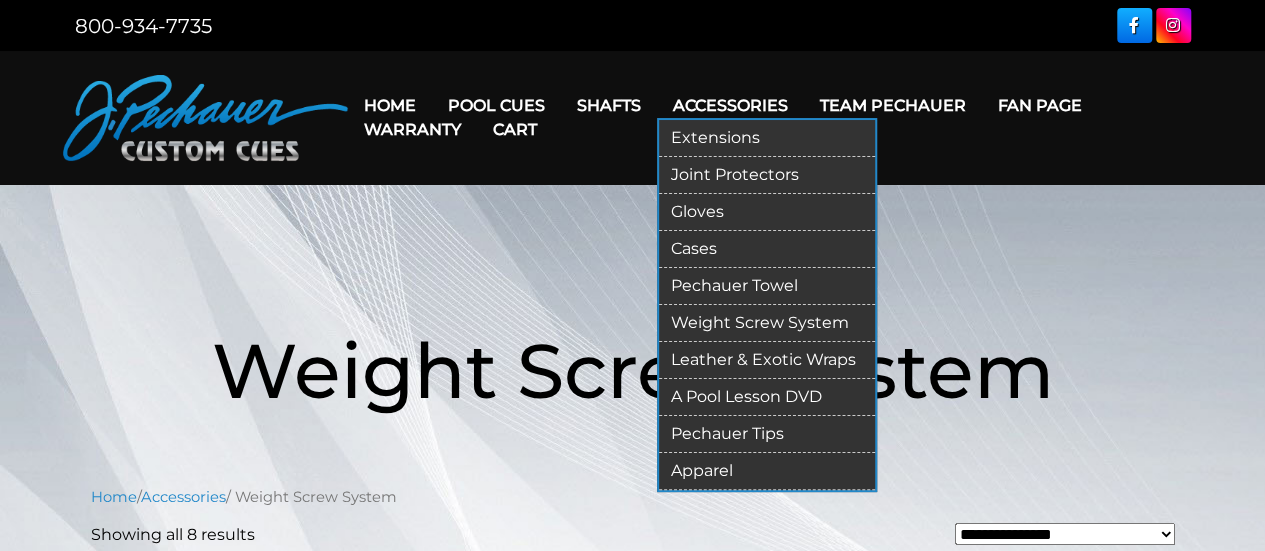 click on "Accessories" at bounding box center [730, 105] 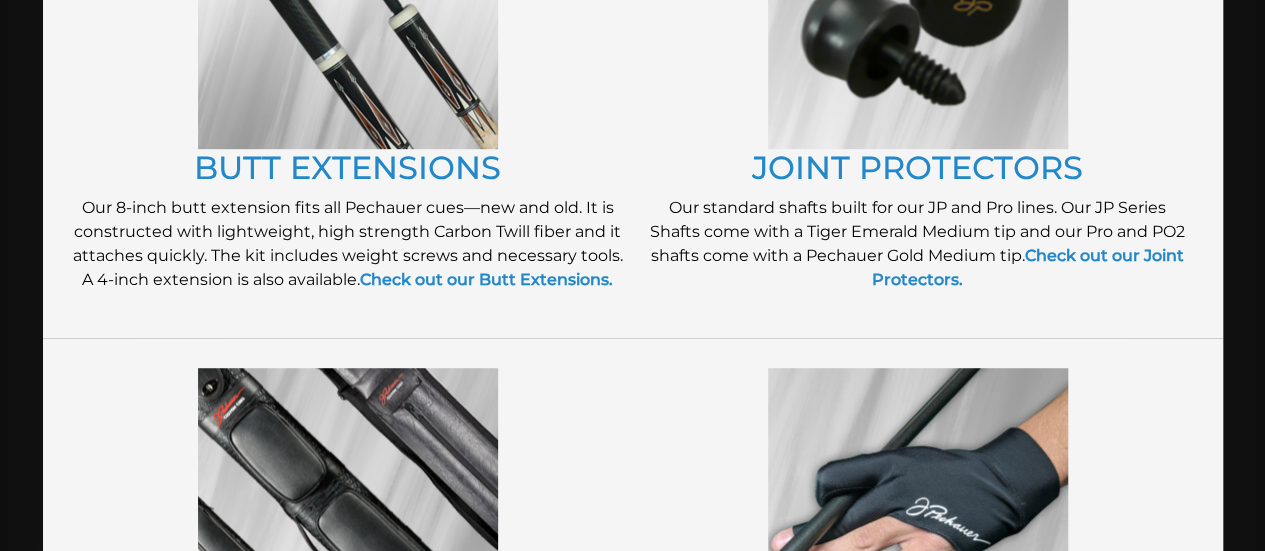 scroll, scrollTop: 506, scrollLeft: 0, axis: vertical 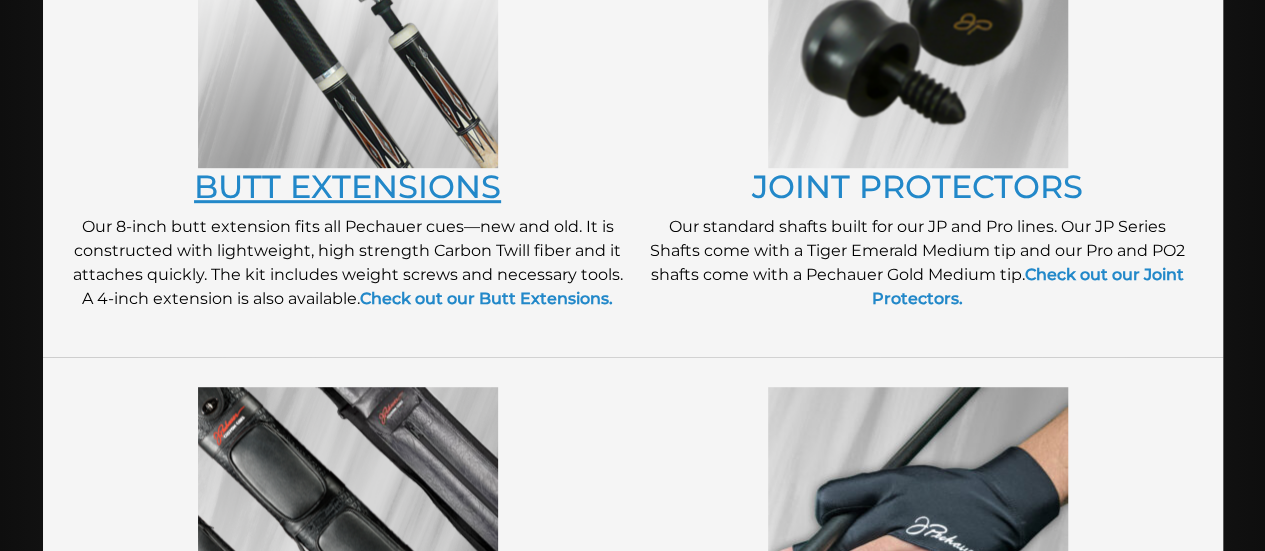 click on "BUTT EXTENSIONS" at bounding box center [347, 186] 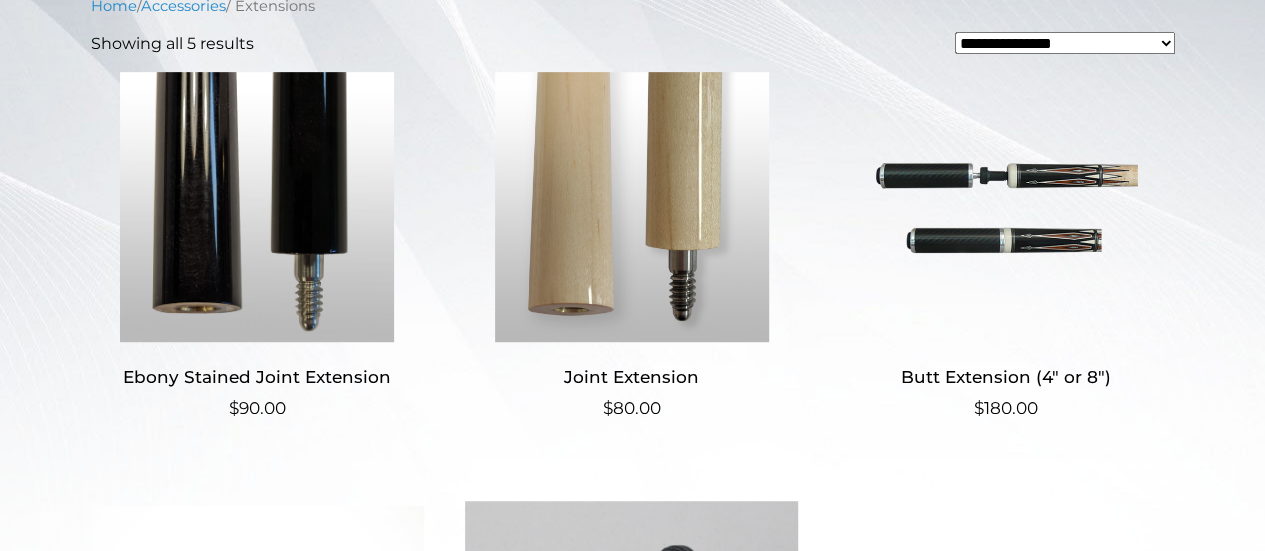 scroll, scrollTop: 497, scrollLeft: 0, axis: vertical 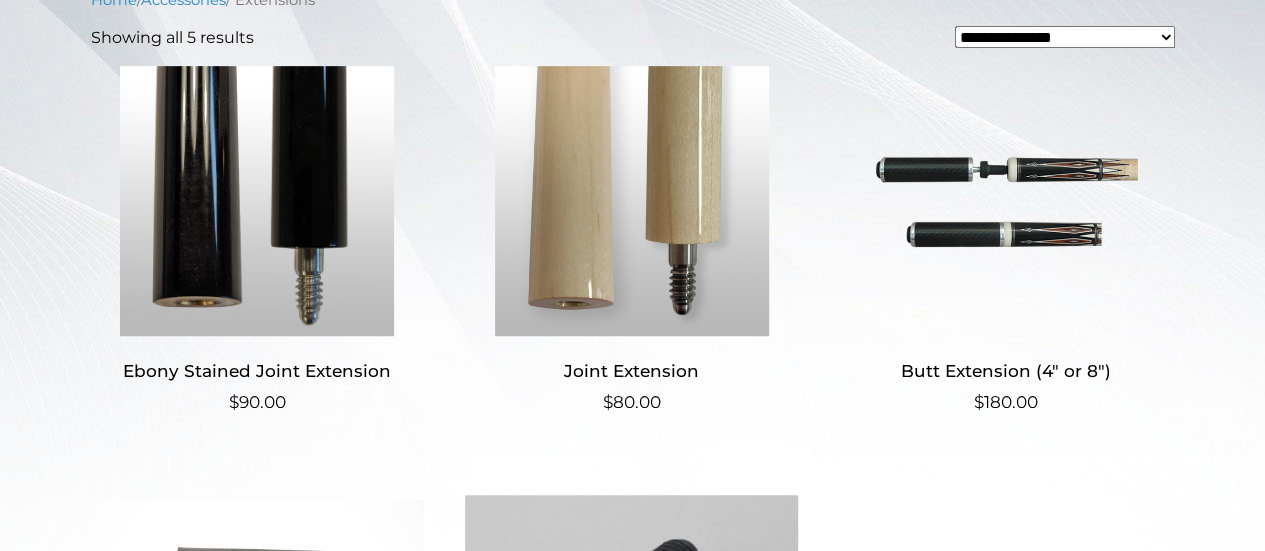 click at bounding box center (1006, 201) 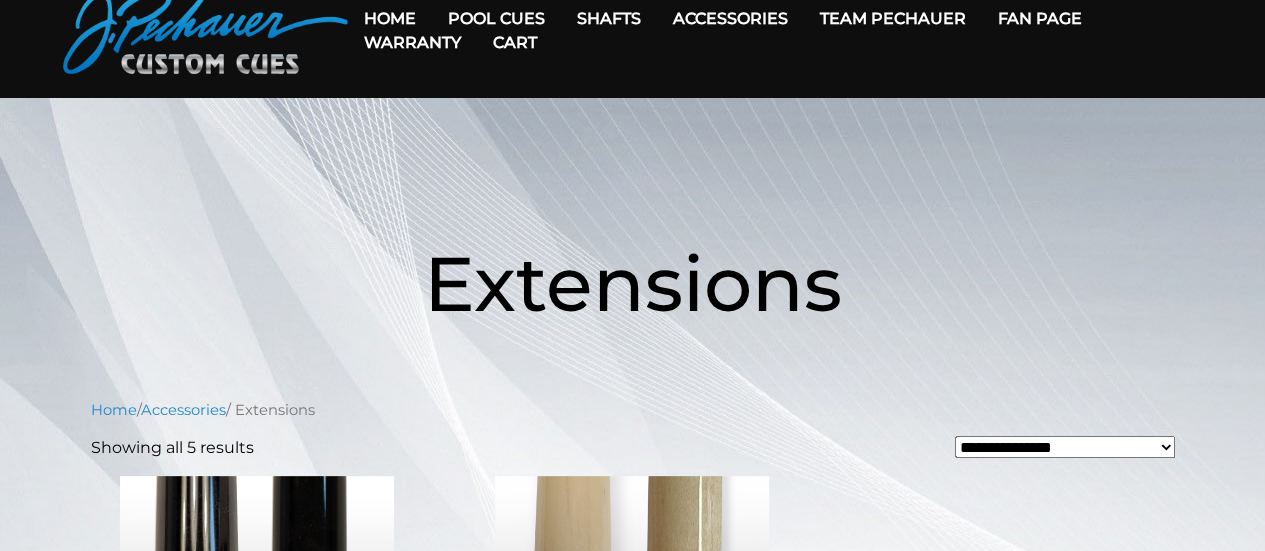 scroll, scrollTop: 81, scrollLeft: 0, axis: vertical 